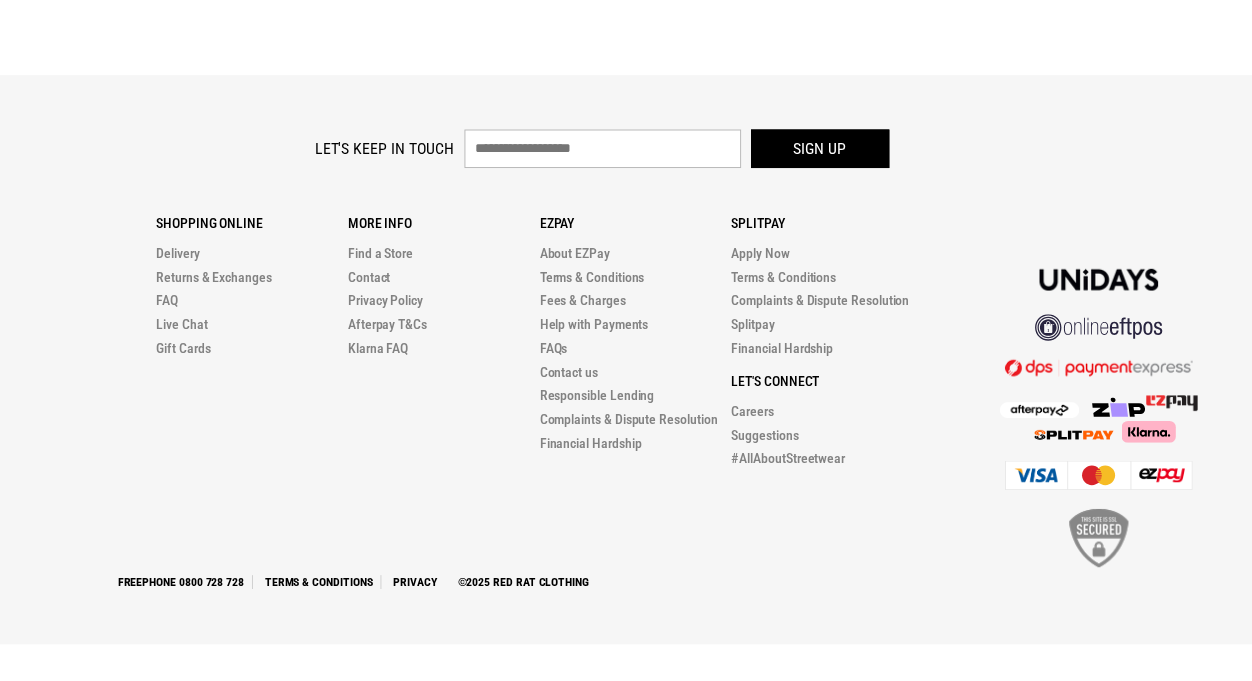scroll, scrollTop: 0, scrollLeft: 0, axis: both 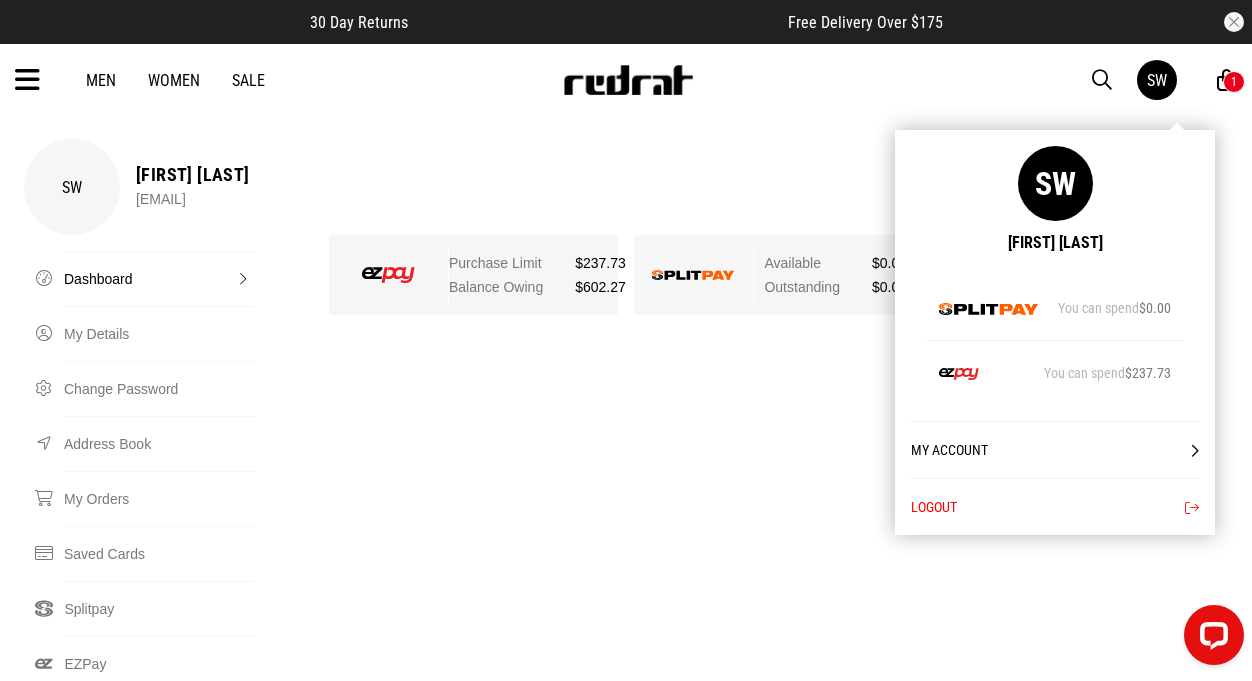 click on "[STATE_CODE]" at bounding box center [1157, 80] 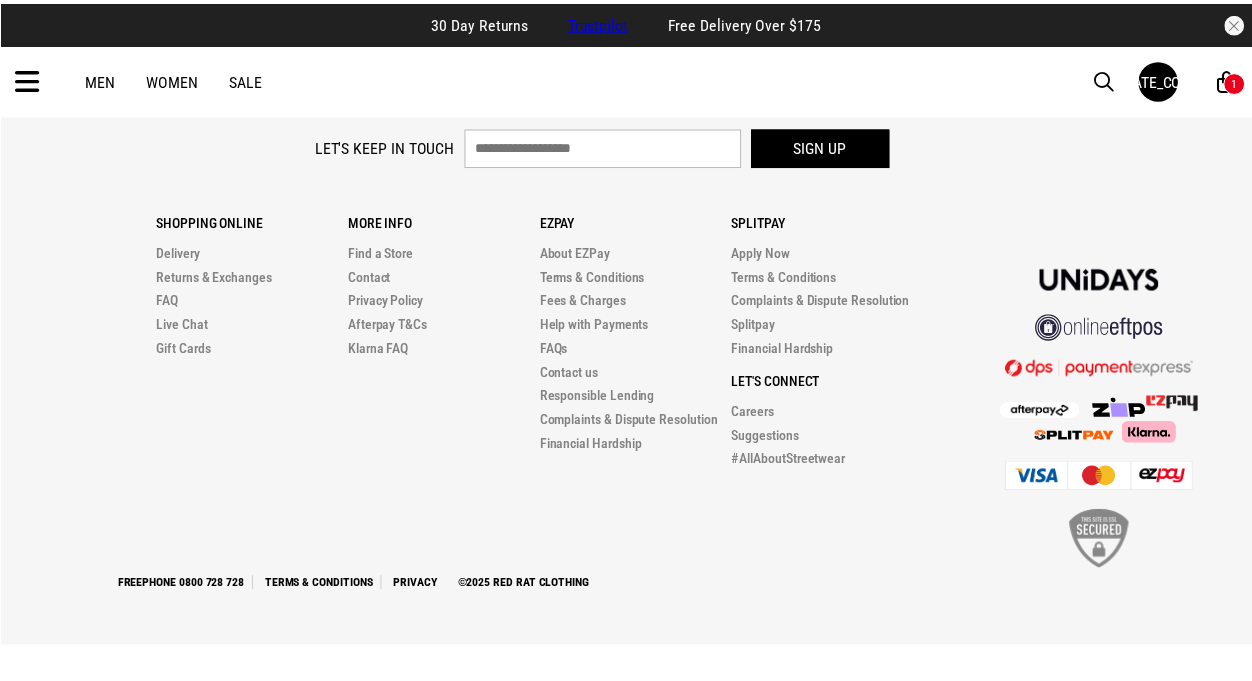 scroll, scrollTop: 0, scrollLeft: 0, axis: both 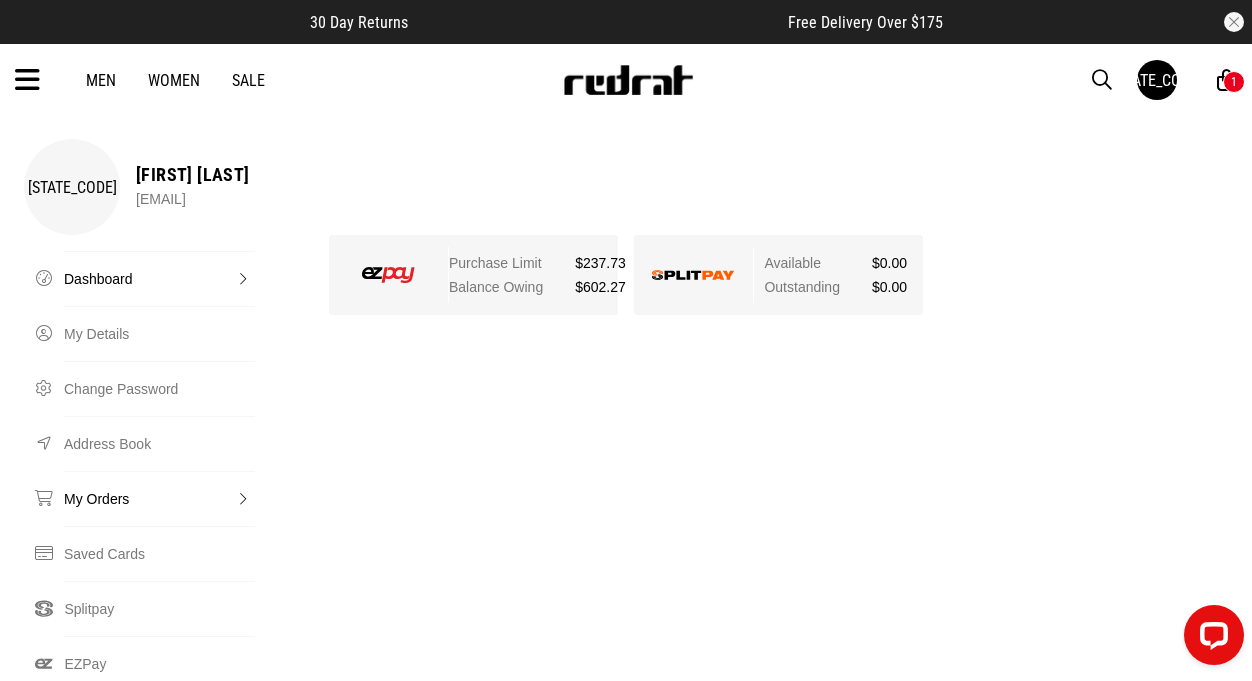 click on "My Orders" at bounding box center (159, 498) 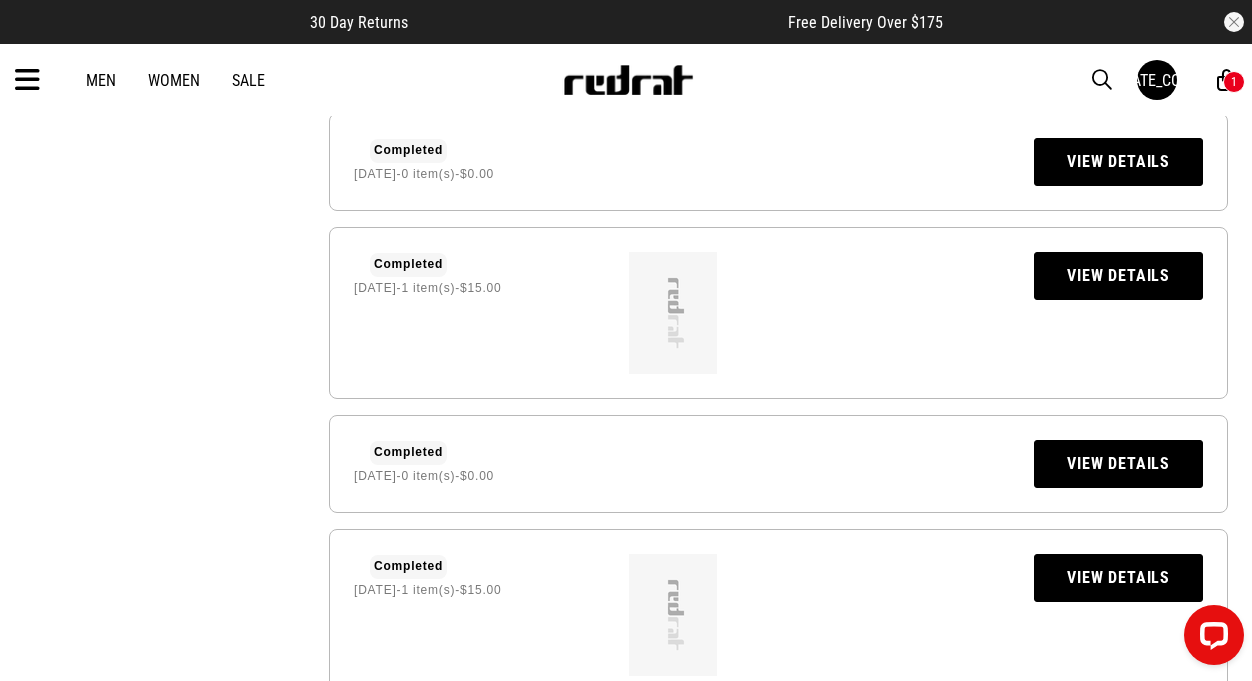 scroll, scrollTop: 1090, scrollLeft: 0, axis: vertical 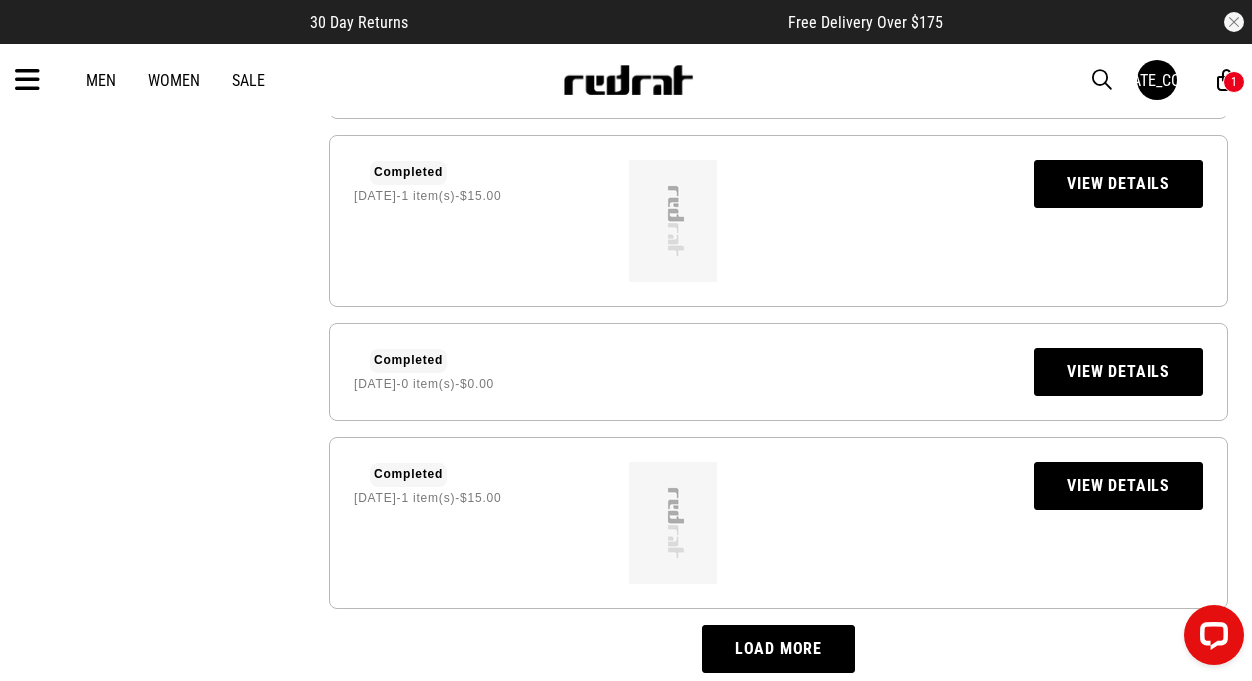 drag, startPoint x: 804, startPoint y: 647, endPoint x: 814, endPoint y: 635, distance: 15.6205 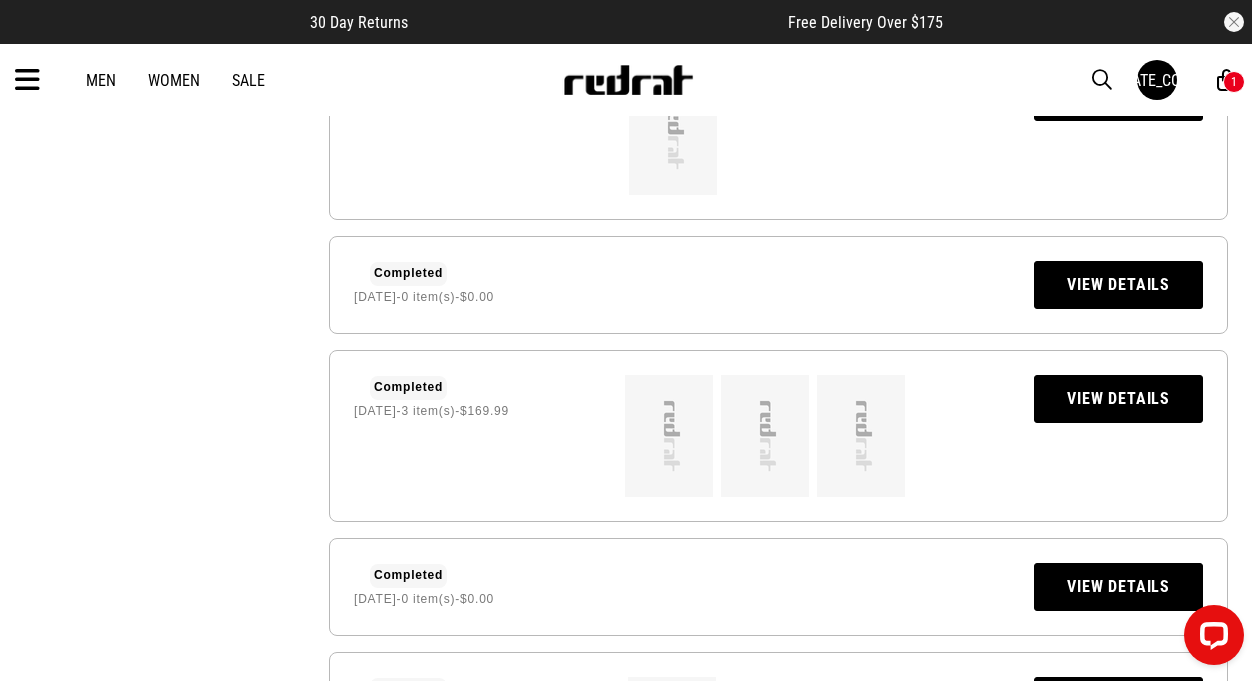 scroll, scrollTop: 2160, scrollLeft: 0, axis: vertical 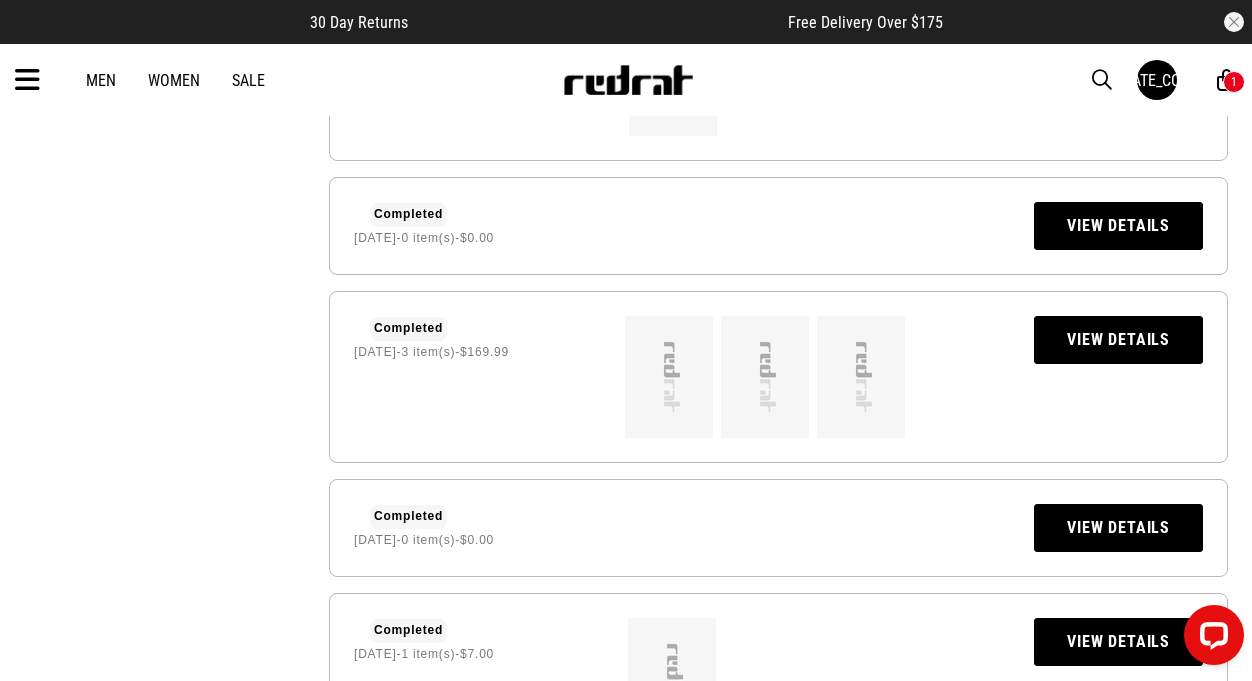 click on "View Details" at bounding box center (1118, 340) 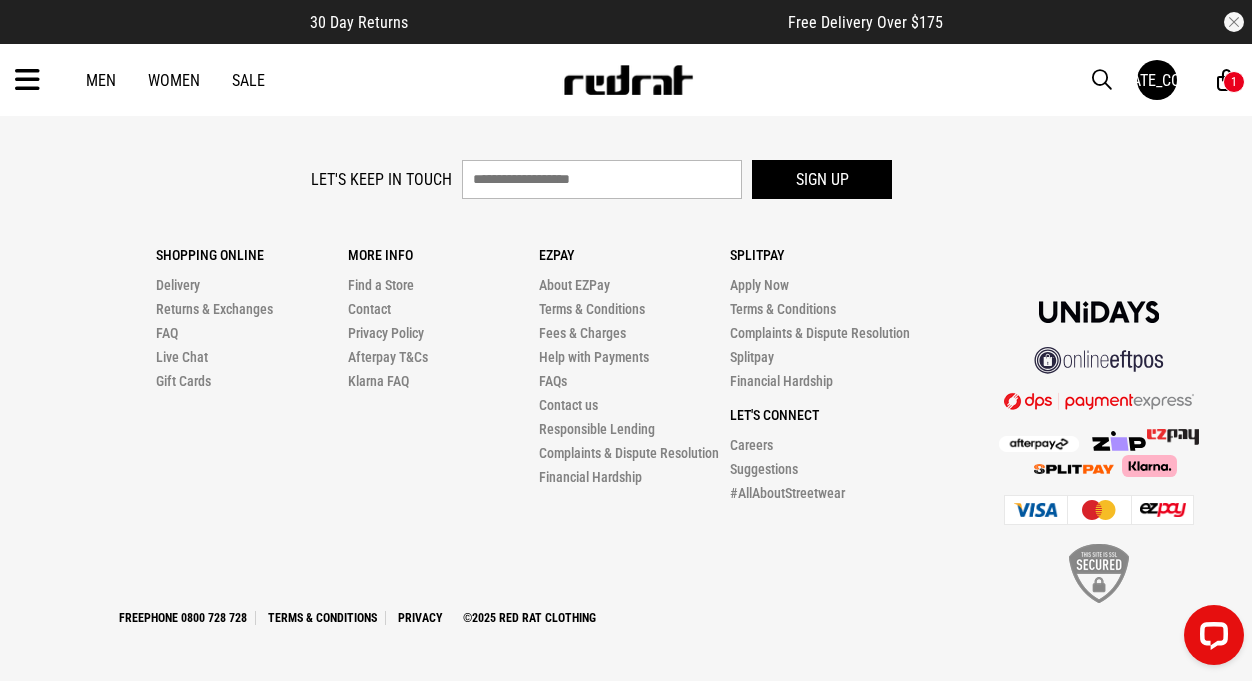 scroll, scrollTop: 0, scrollLeft: 0, axis: both 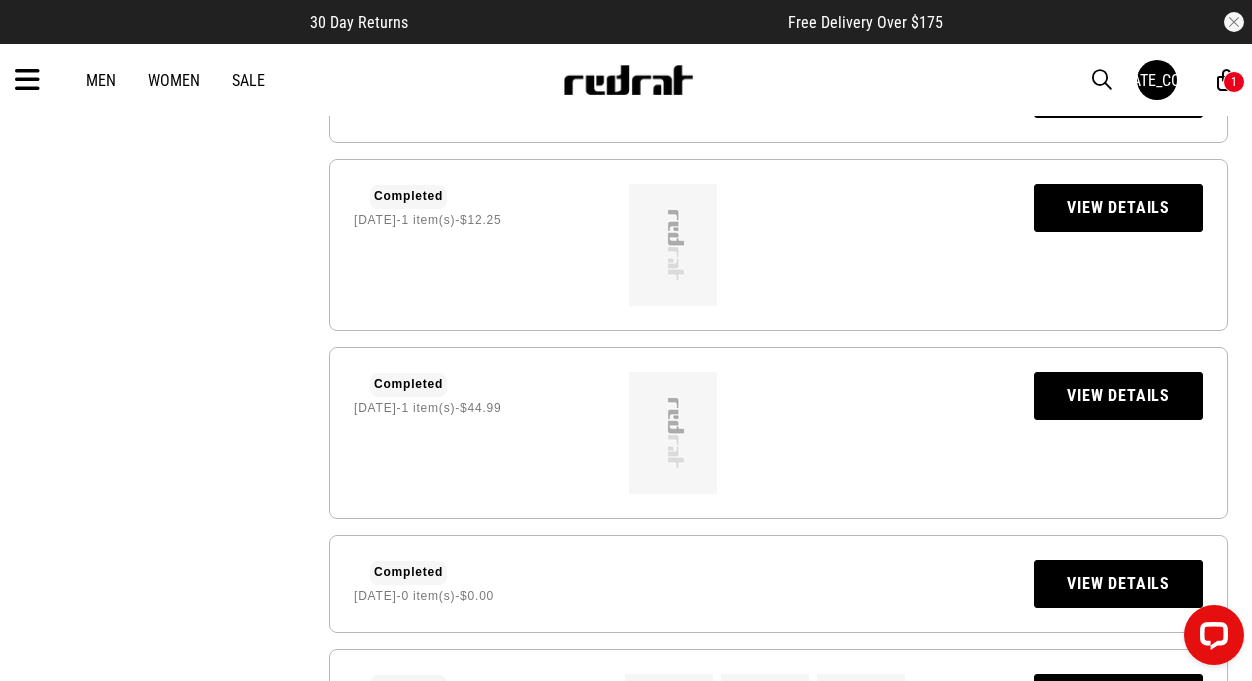 click on "SW    Shannon Wilkins   calibrecade@gmail.com      My Orders      Dashboard   My Details   Change Password   Address Book   My Orders   Saved Cards   Splitpay   EZPay   My Wishlist   My Gift Cards   Refer a Friend     Logout   My Orders     Completed   31 Jul 2025  -  1 item(s)  -  $12.35     View Details     Completed   29 Jul 2025  -  0 item(s)  -  $0.00     View Details     Completed   22 Jul 2025  -  0 item(s)  -  $0.00     View Details     Completed   15 Jul 2025  -  1 item(s)  -  $7.00     View Details     Completed   15 Jul 2025  -  0 item(s)  -  $0.00     View Details     Completed   8 Jul 2025  -  0 item(s)  -  $0.00     View Details     Completed   5 Jul 2025  -  0 item(s)  -  $0.00     View Details     Completed   5 Jul 2025  -  1 item(s)  -  $15.00     View Details     Completed   3 Jul 2025  -  0 item(s)  -  $0.00     View Details     Completed   3 Jul 2025  -  1 item(s)  -  $15.00     View Details     Completed   3 Jul 2025  -  0 item(s)  -  $0.00     View Details     Completed   1 Jul 2025" at bounding box center (626, -115) 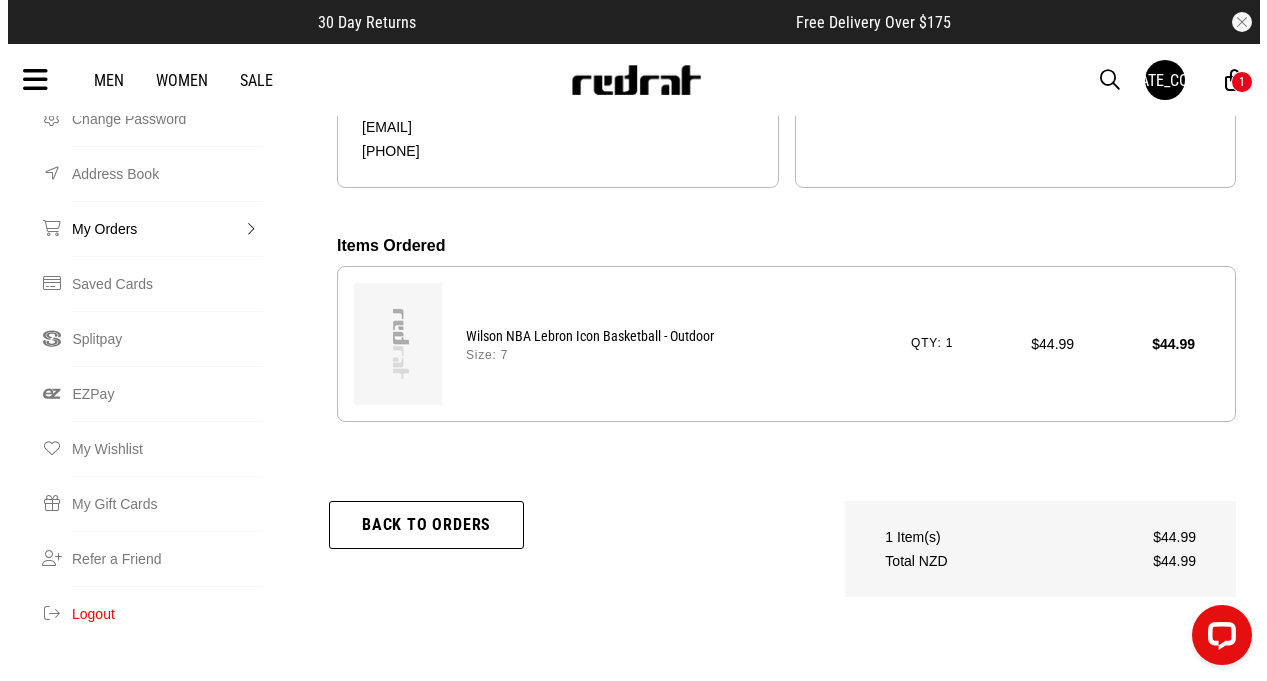 scroll, scrollTop: 268, scrollLeft: 0, axis: vertical 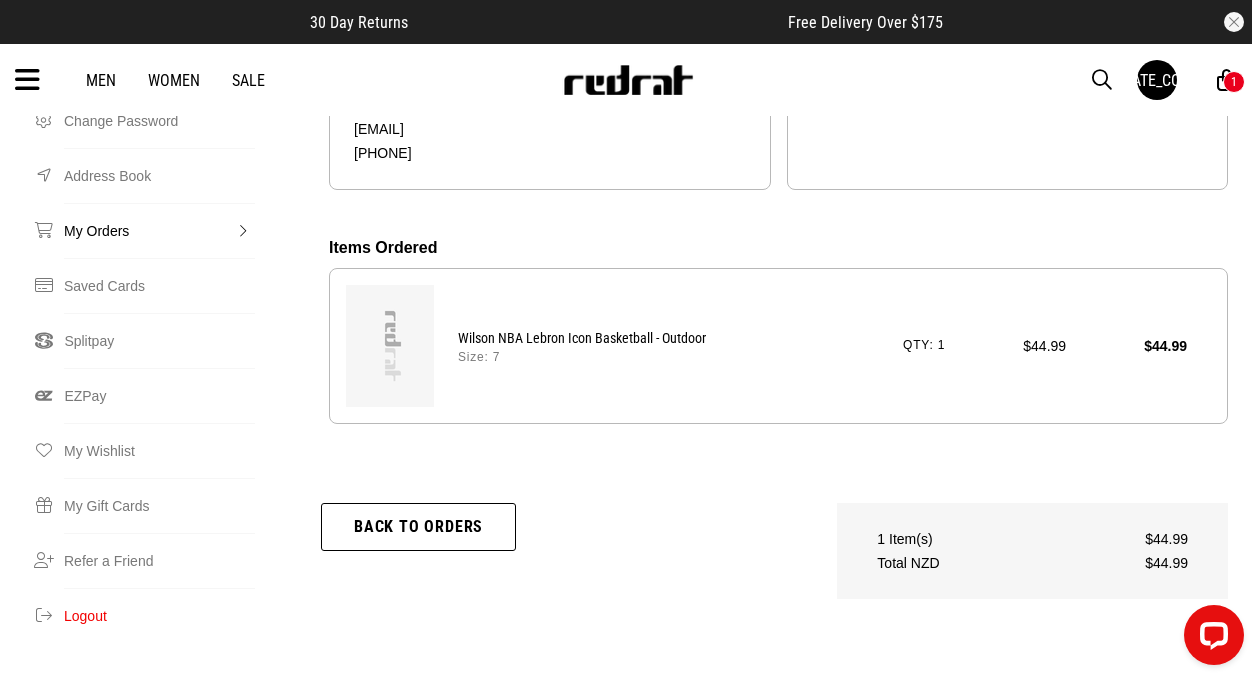 click at bounding box center (27, 80) 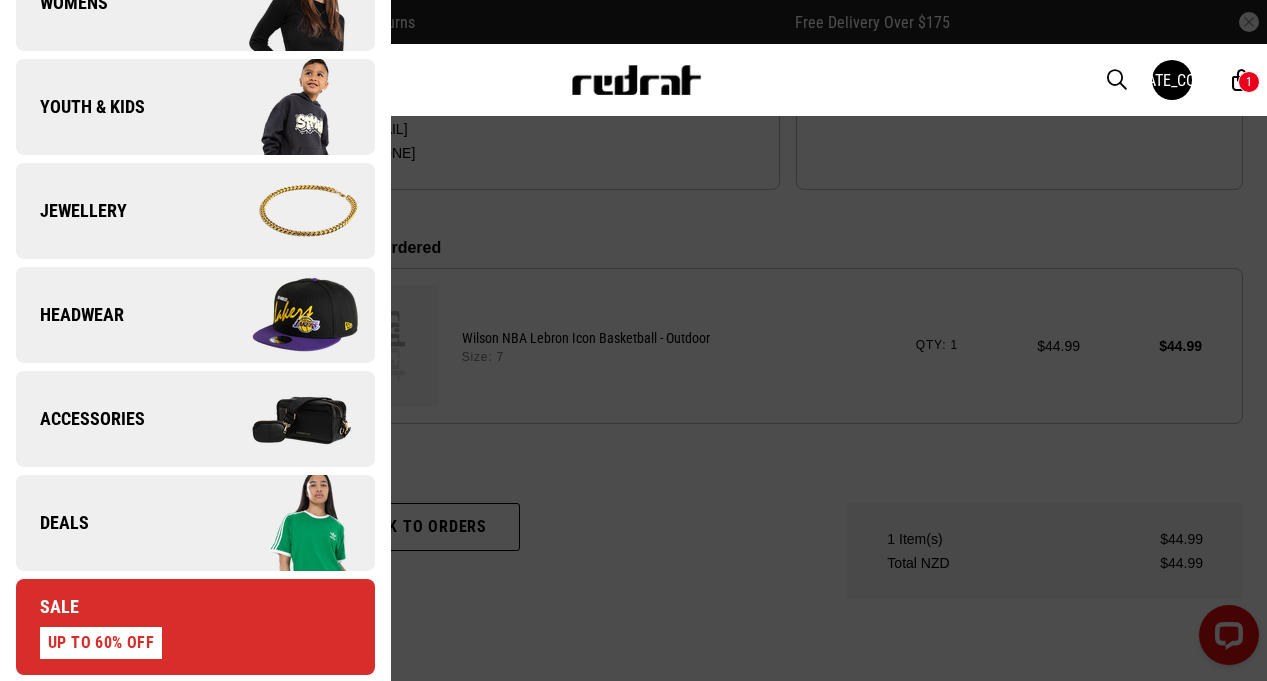scroll, scrollTop: 540, scrollLeft: 0, axis: vertical 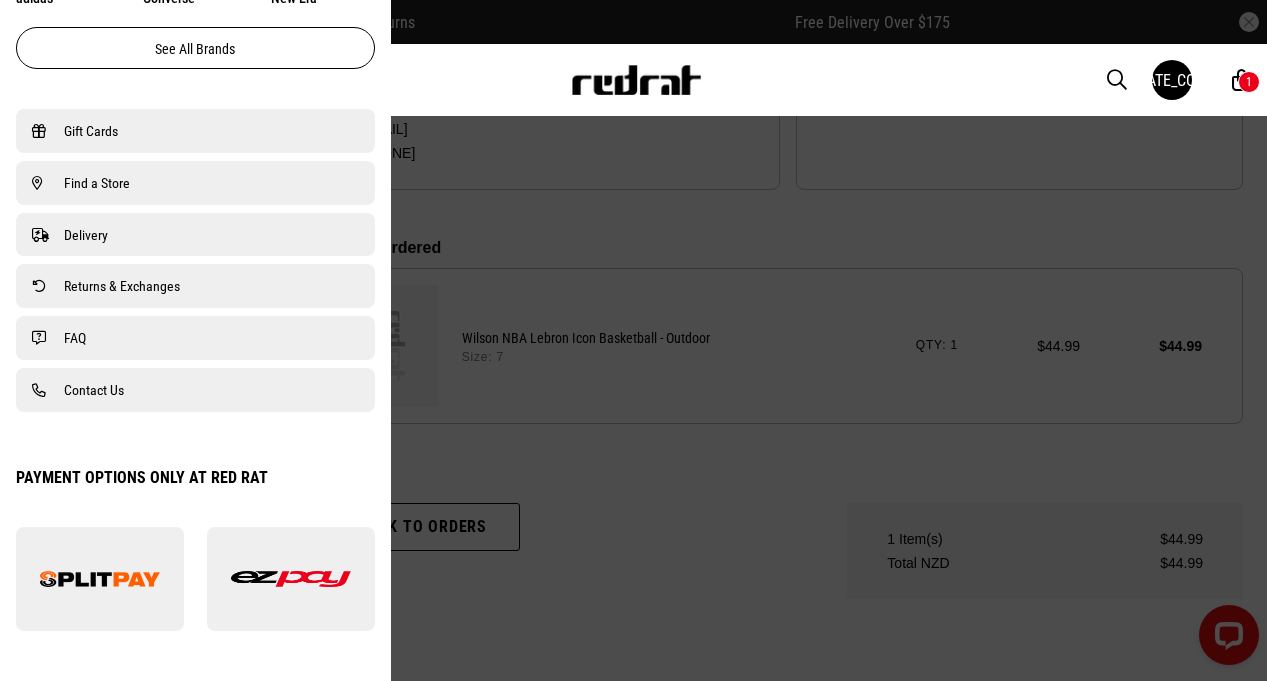 click on "Contact Us" at bounding box center (94, 390) 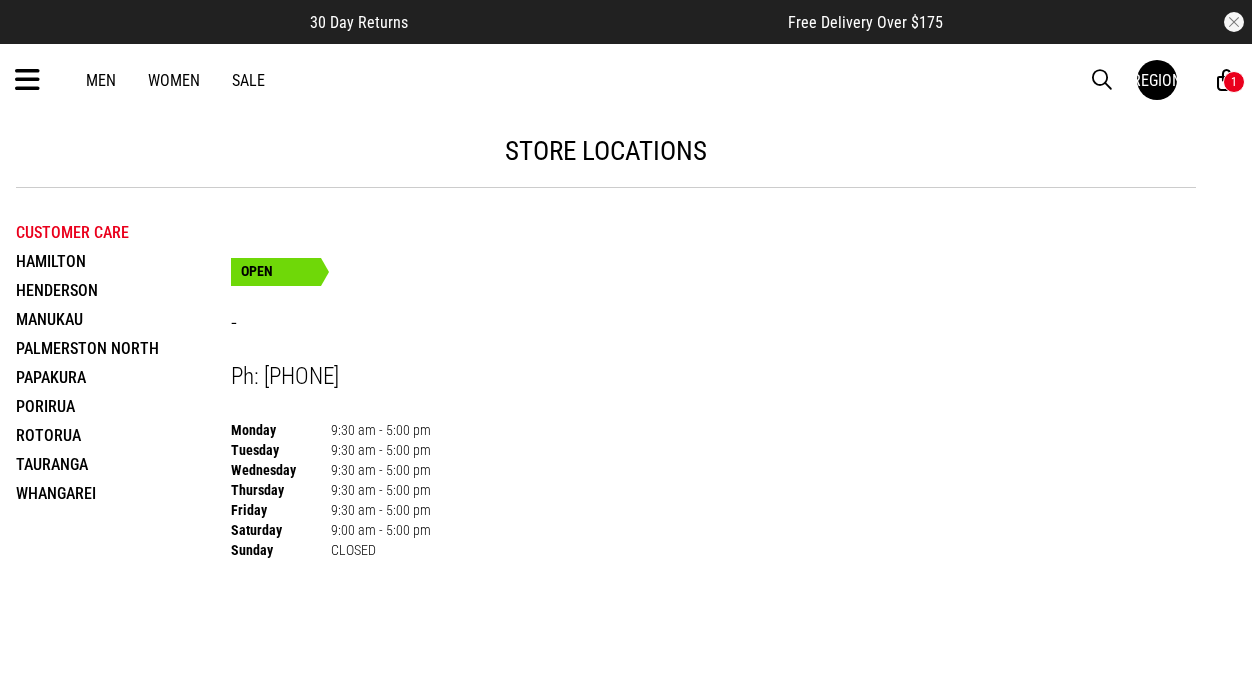 scroll, scrollTop: 0, scrollLeft: 0, axis: both 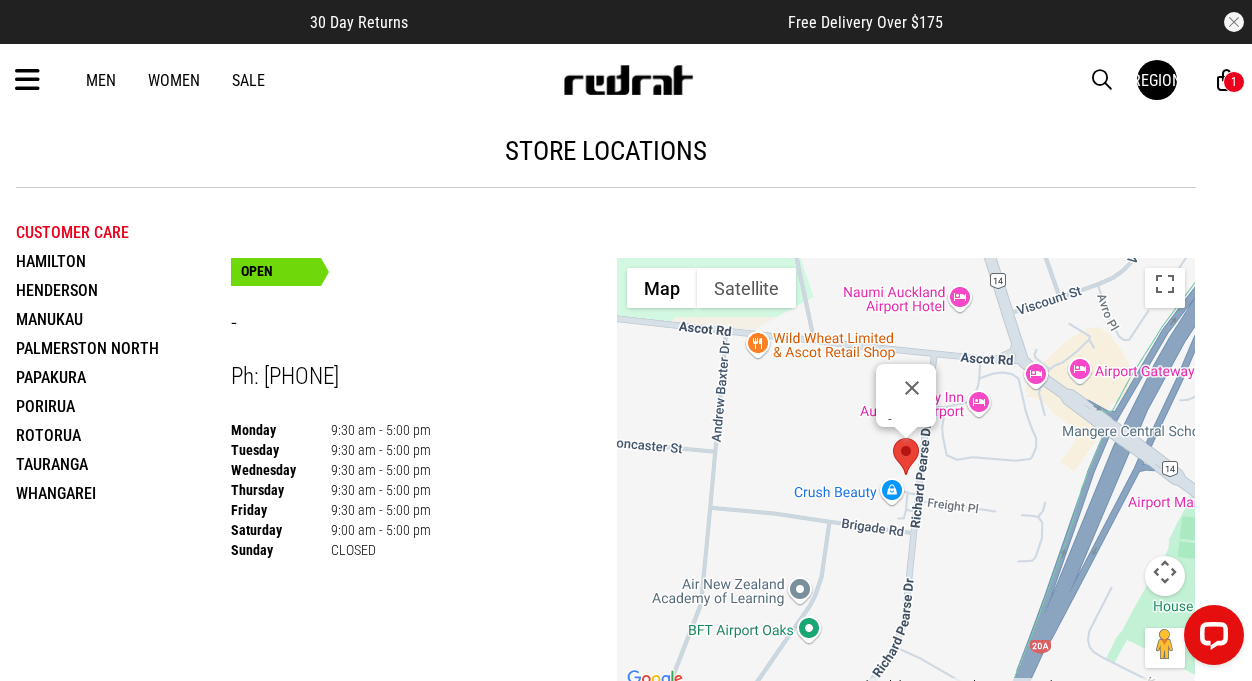 click on "Men" at bounding box center [101, 80] 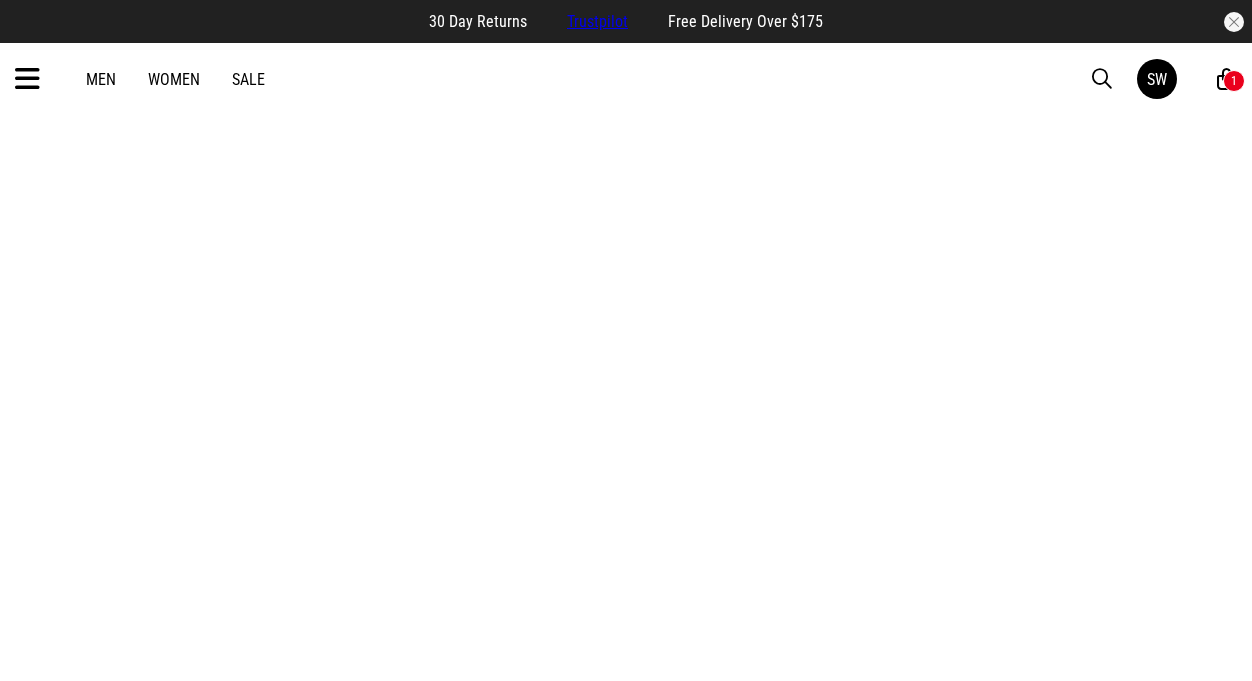 scroll, scrollTop: 0, scrollLeft: 0, axis: both 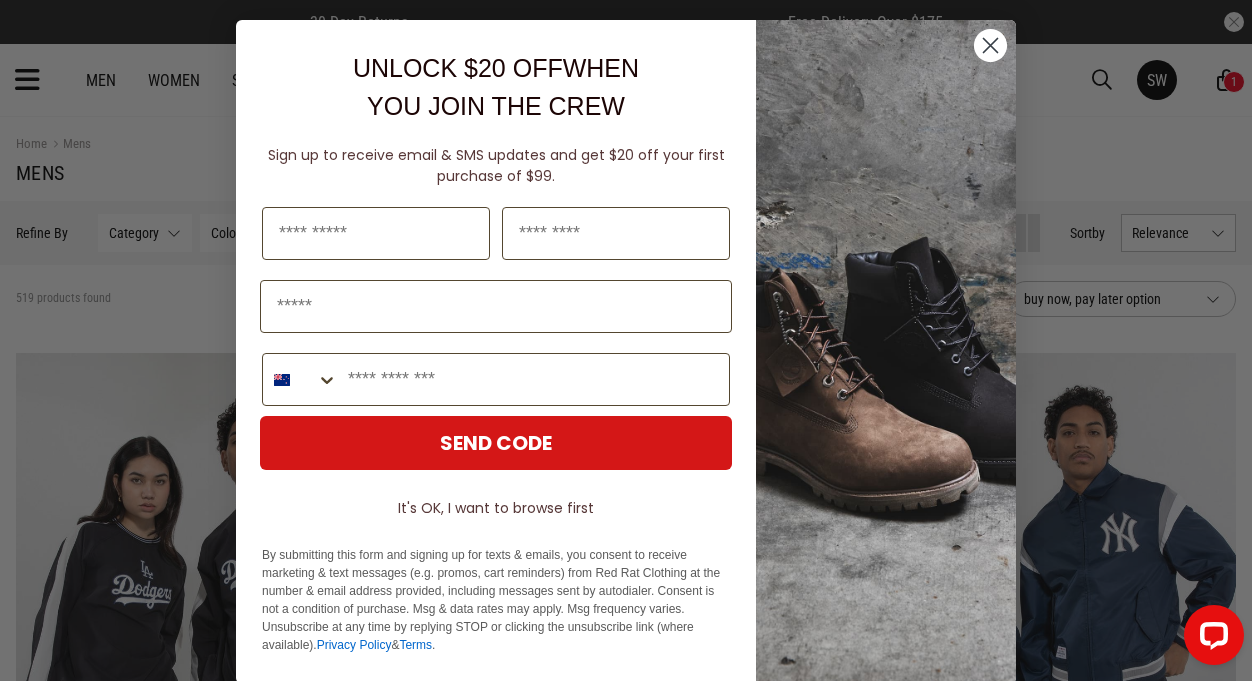 click 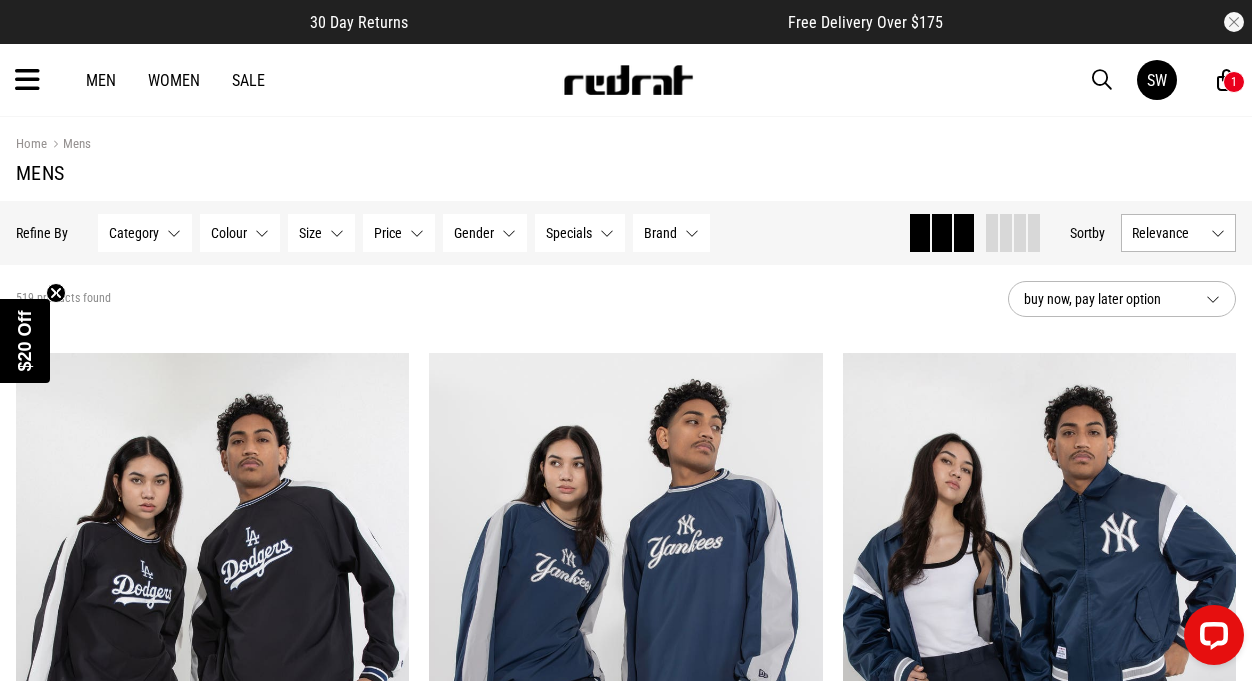 click at bounding box center [27, 80] 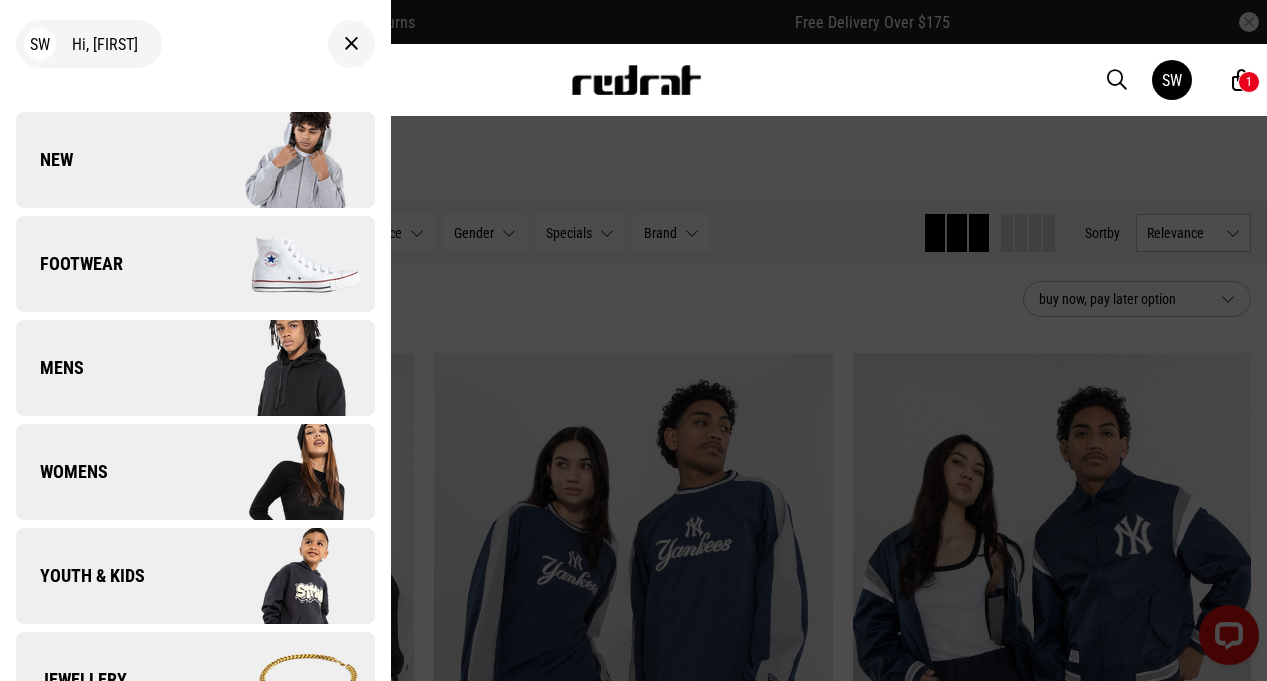 click on "New" at bounding box center [195, 160] 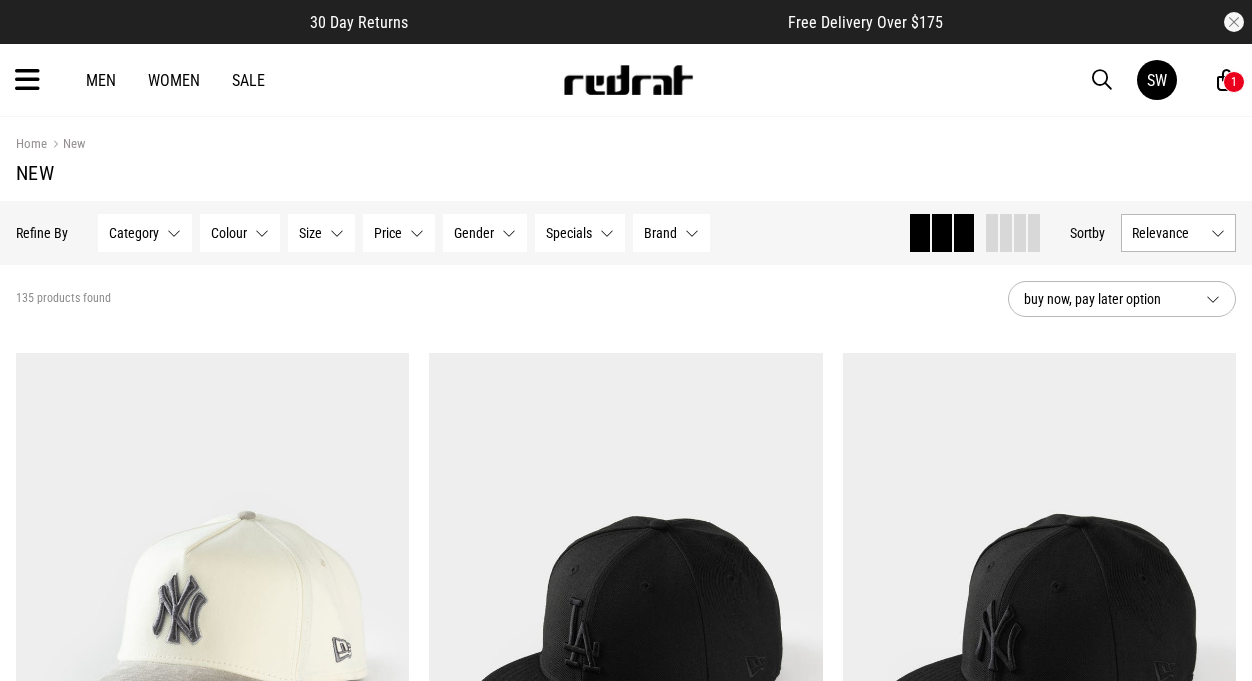 scroll, scrollTop: 0, scrollLeft: 0, axis: both 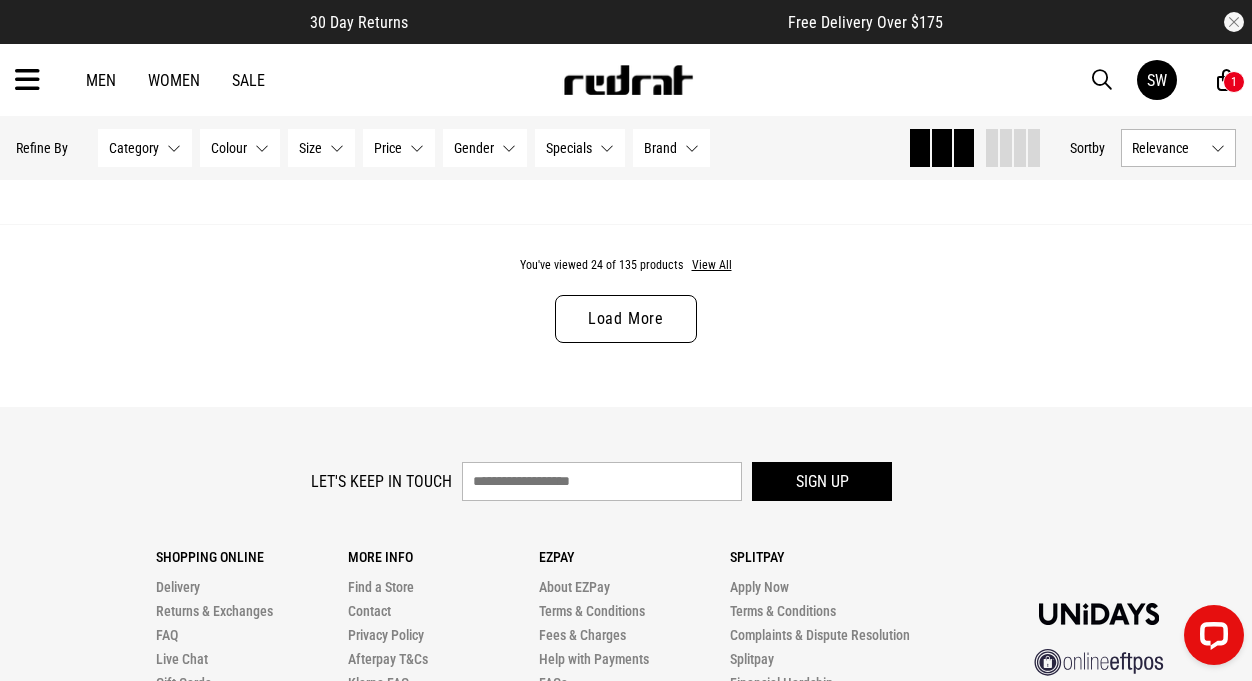 click on "Women" at bounding box center [174, 80] 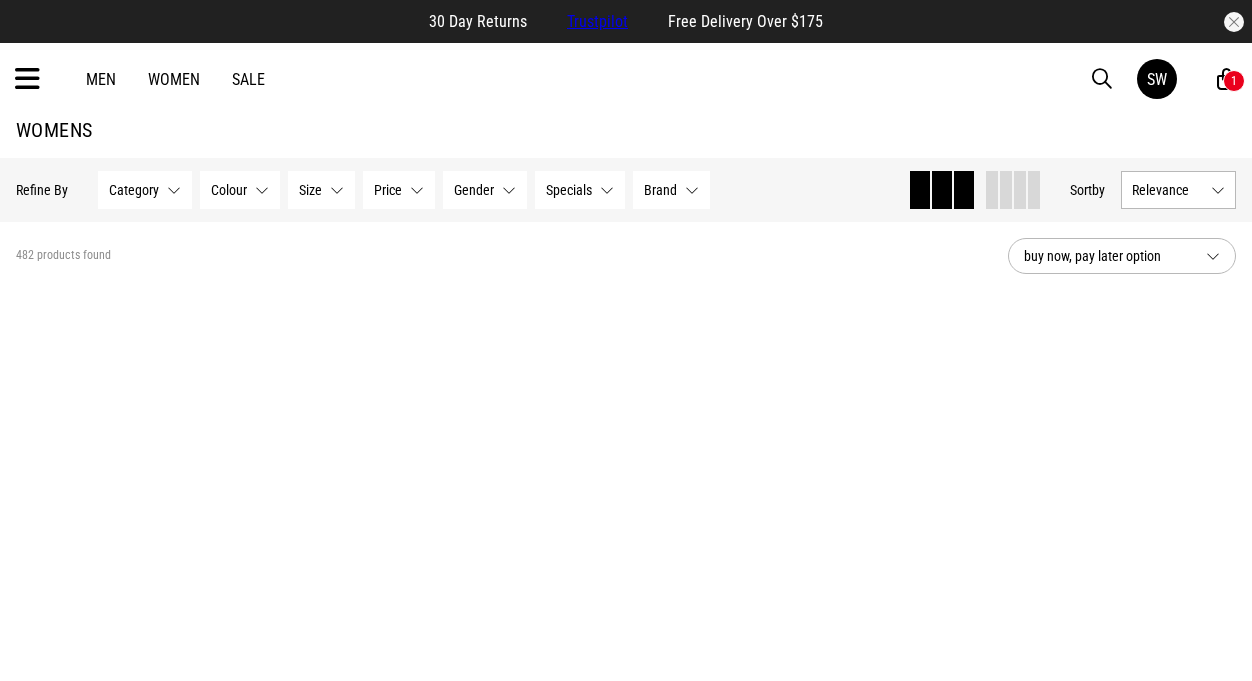 scroll, scrollTop: 0, scrollLeft: 0, axis: both 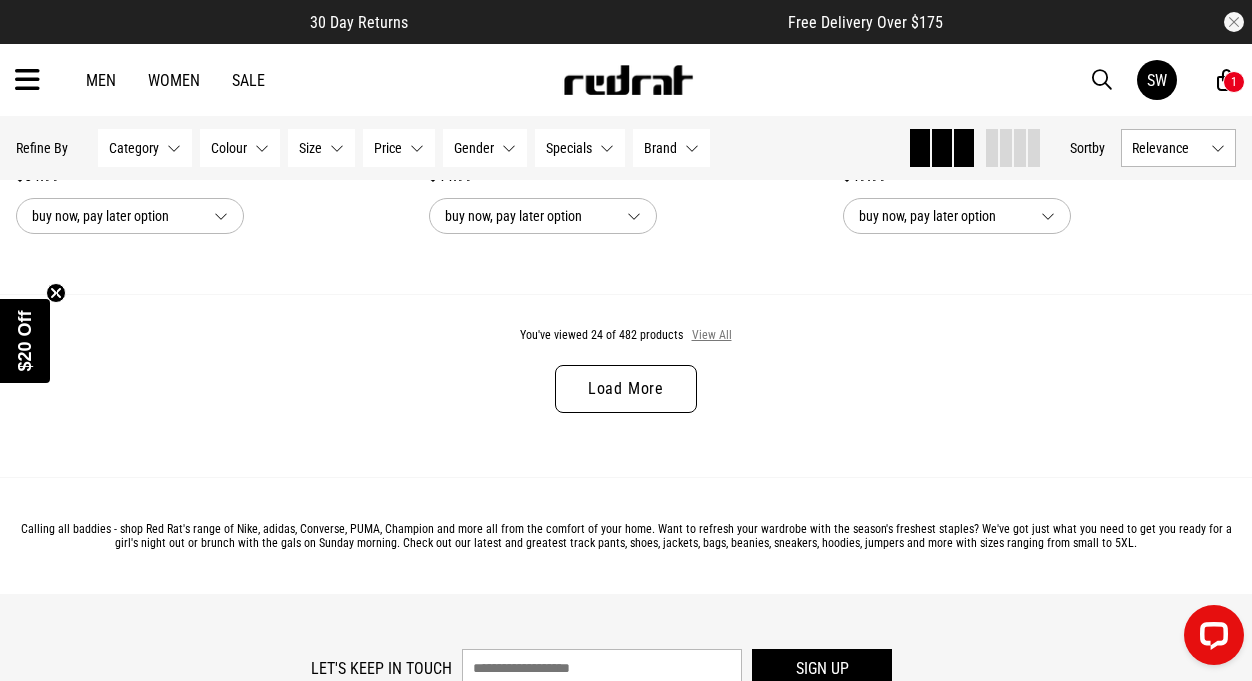 drag, startPoint x: 714, startPoint y: 348, endPoint x: 728, endPoint y: 334, distance: 19.79899 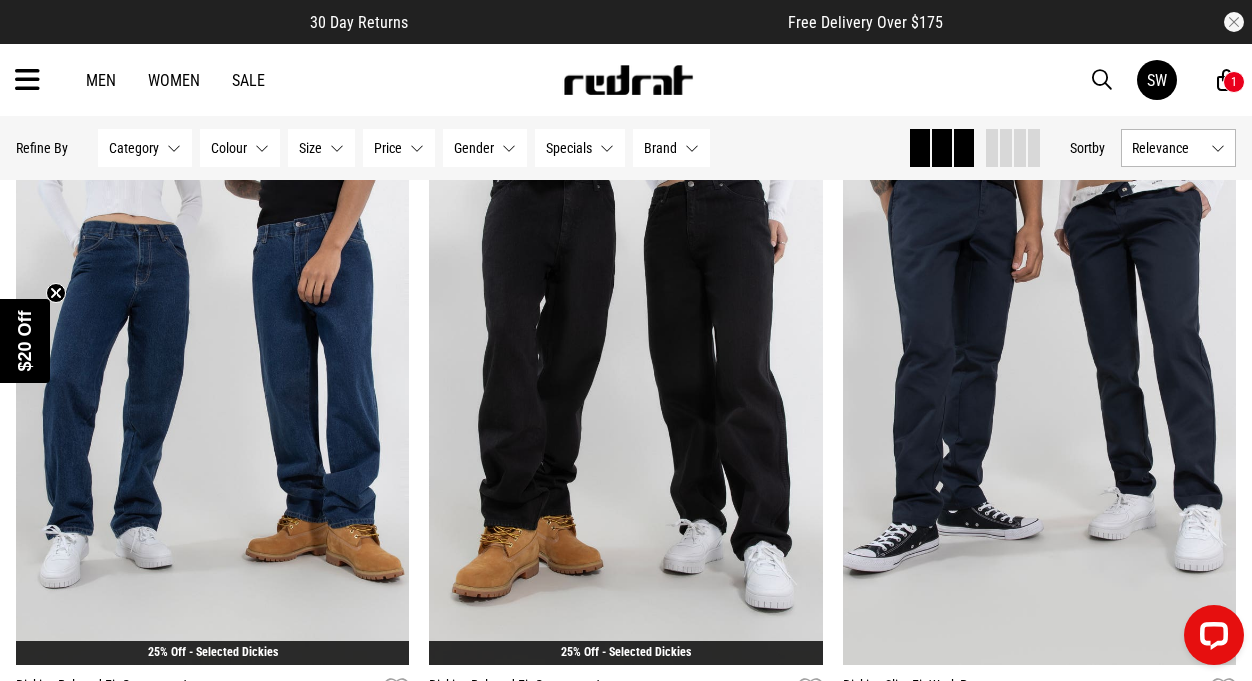 scroll, scrollTop: 10074, scrollLeft: 0, axis: vertical 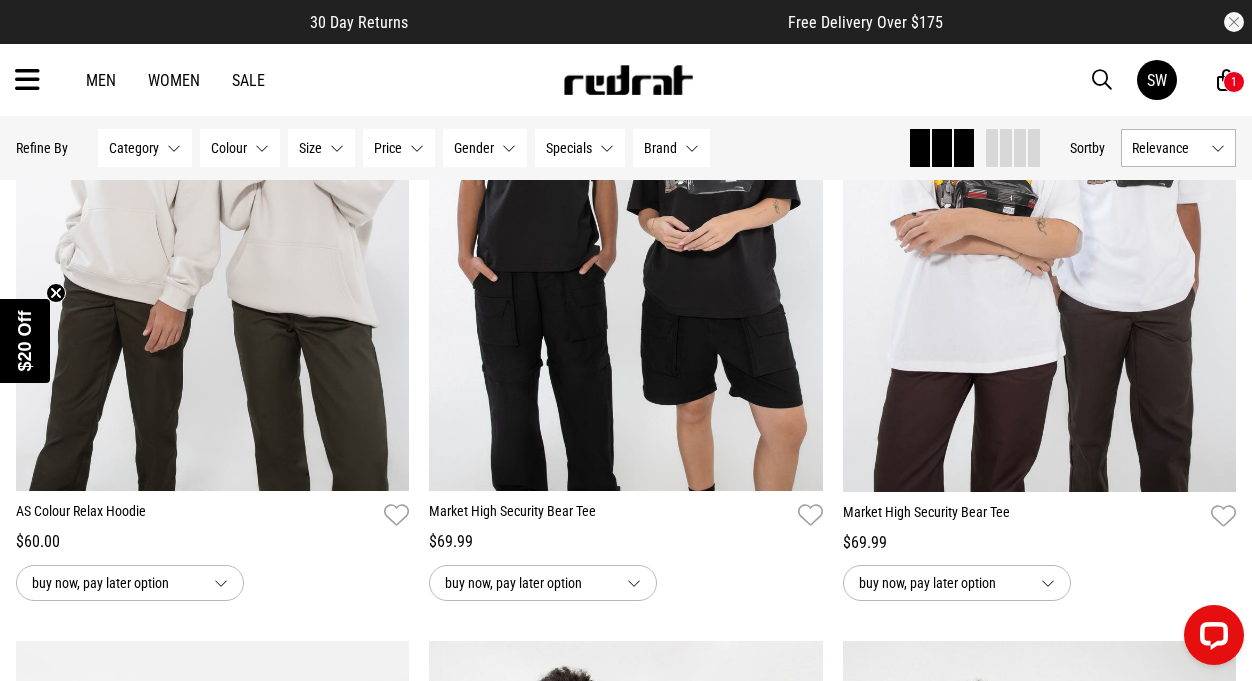 click on "1" at bounding box center [1234, 82] 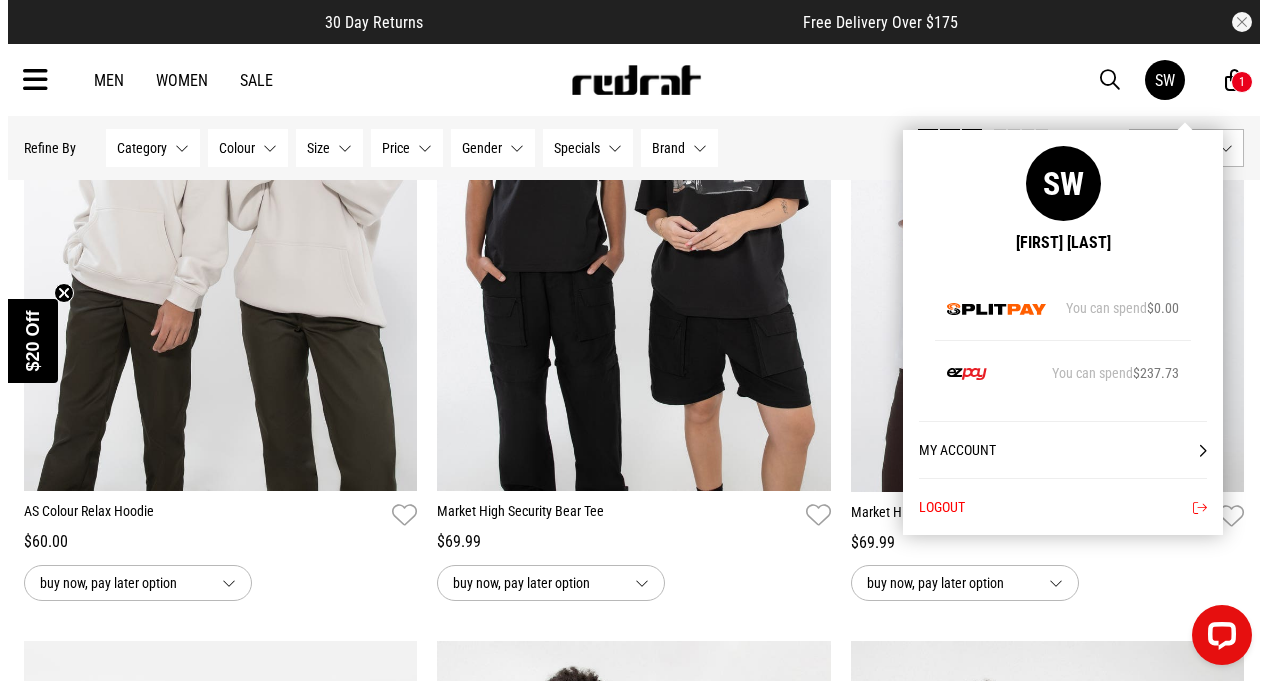 scroll, scrollTop: 14546, scrollLeft: 0, axis: vertical 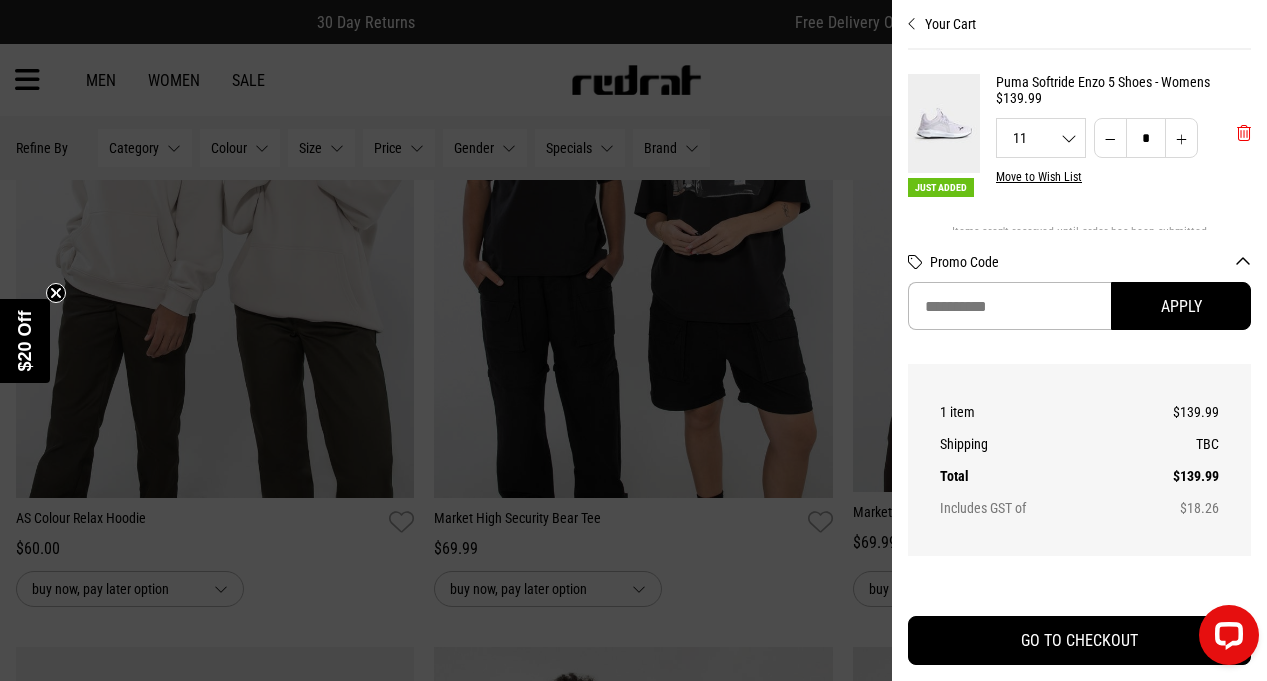 click at bounding box center [1244, 133] 